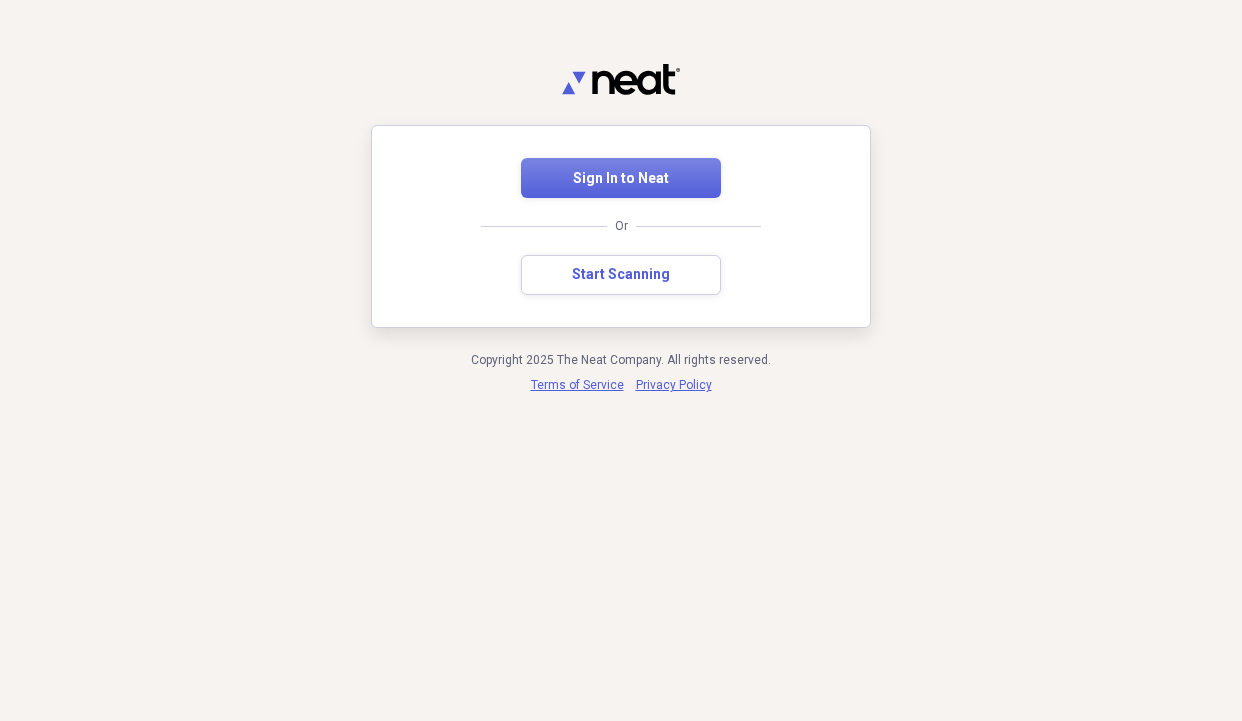 scroll, scrollTop: 0, scrollLeft: 0, axis: both 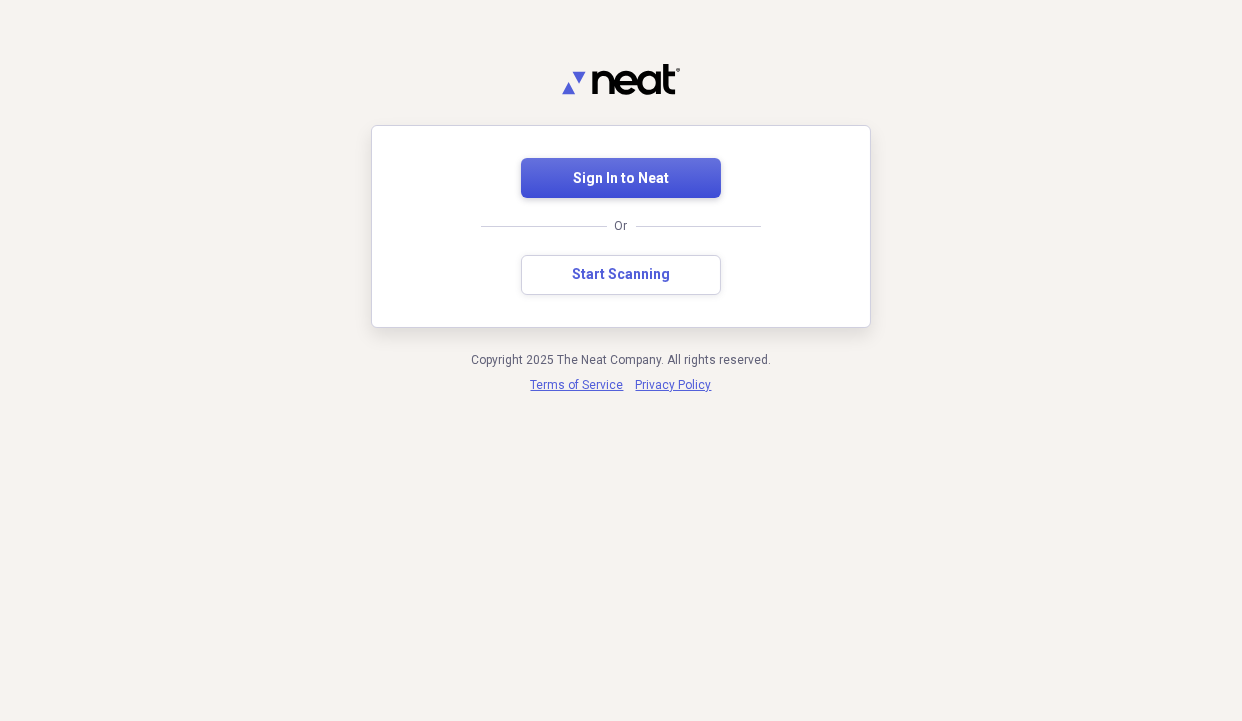 click on "Sign In to Neat" at bounding box center [621, 179] 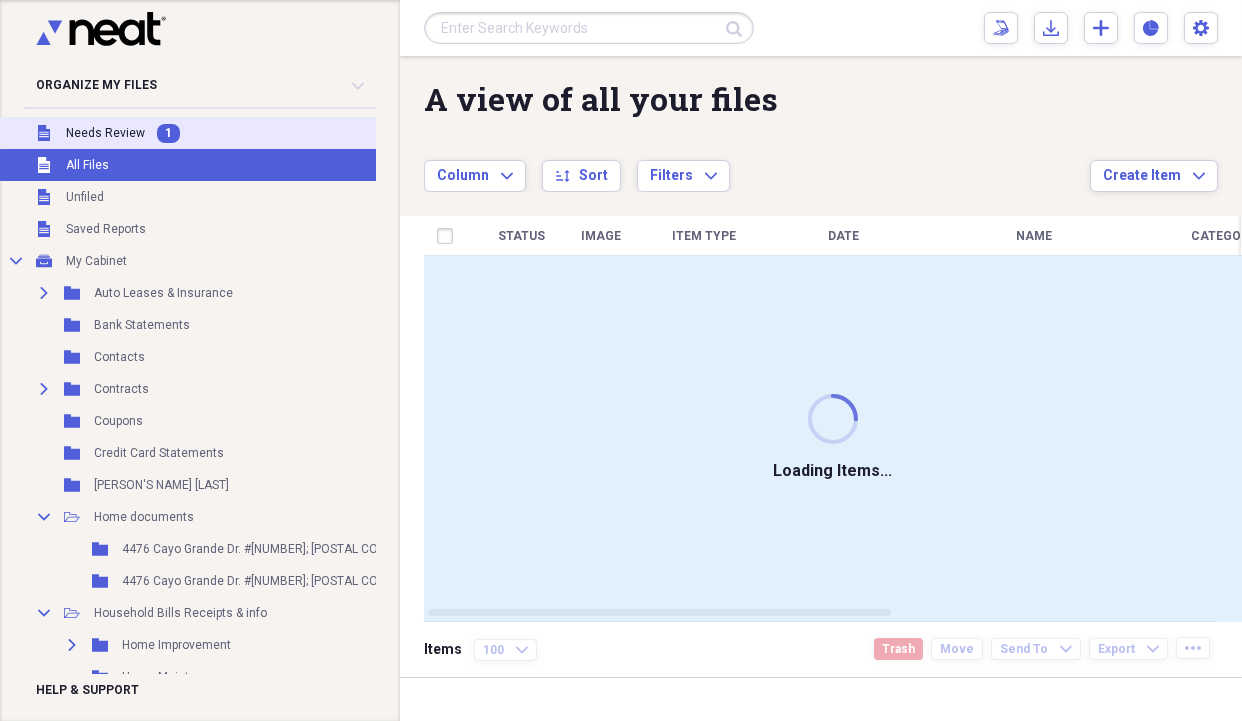 click on "Needs Review" at bounding box center [105, 133] 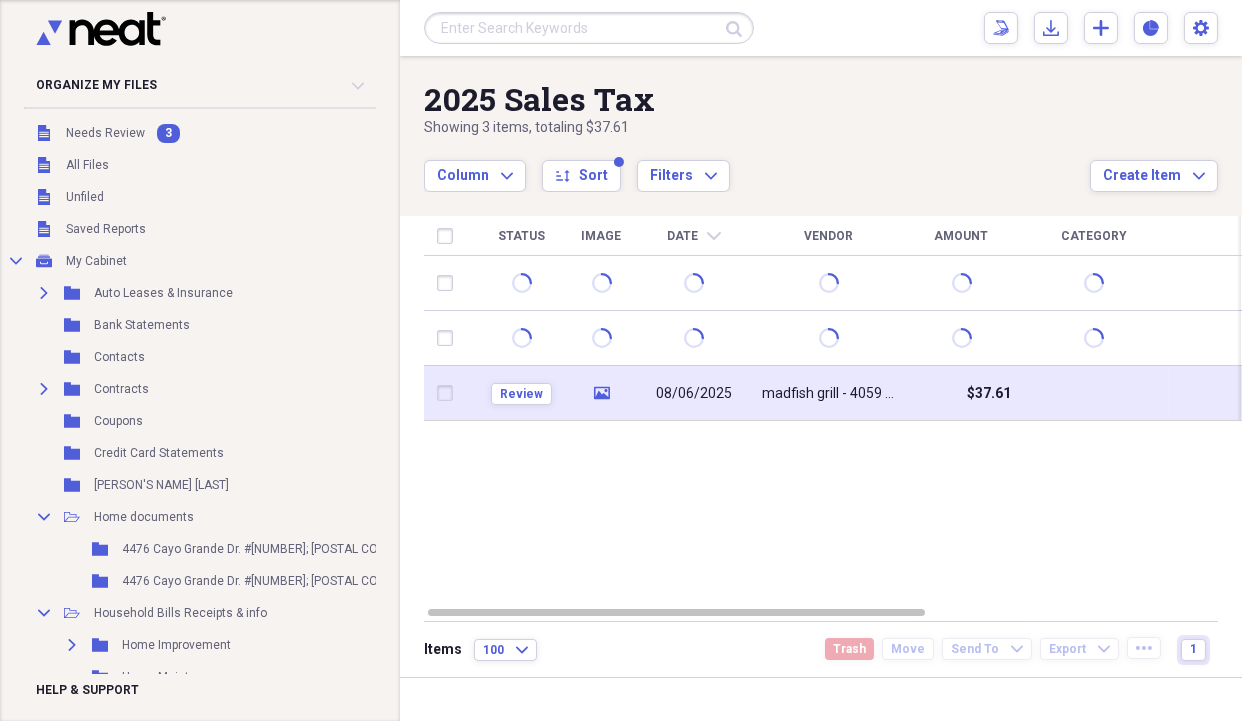 click on "08/06/2025" at bounding box center [694, 393] 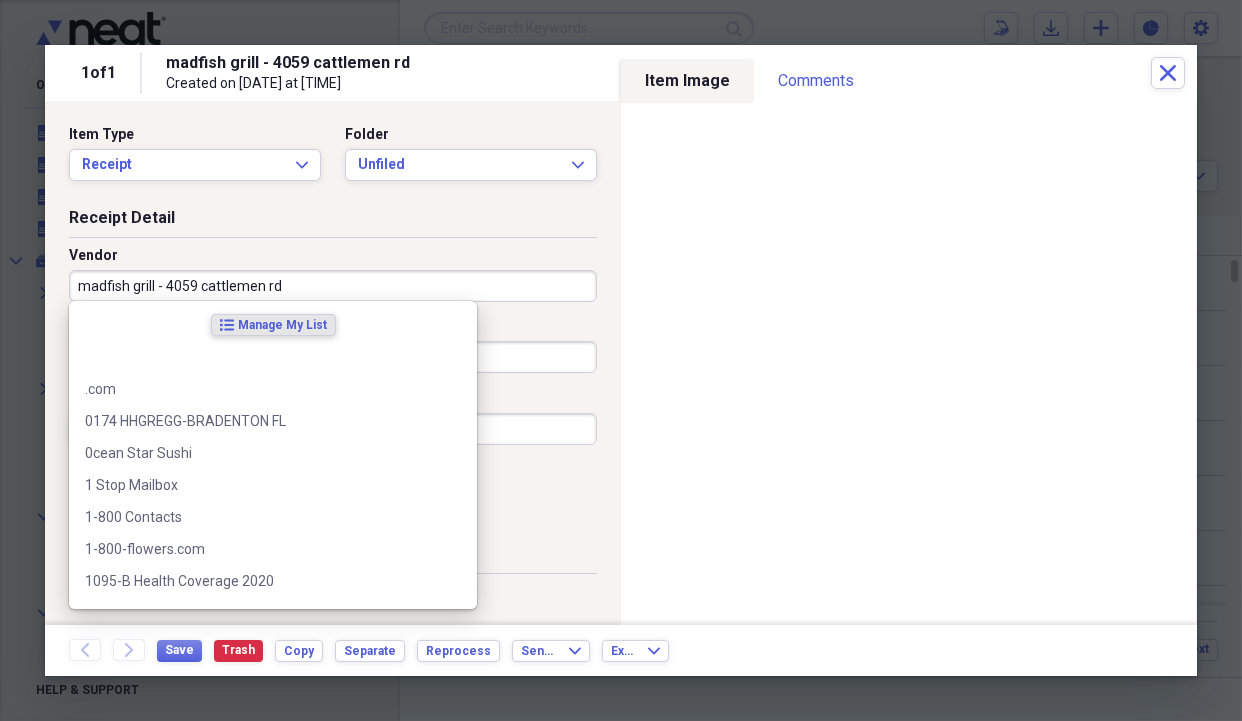 click on "madfish grill - 4059 cattlemen rd" at bounding box center (333, 286) 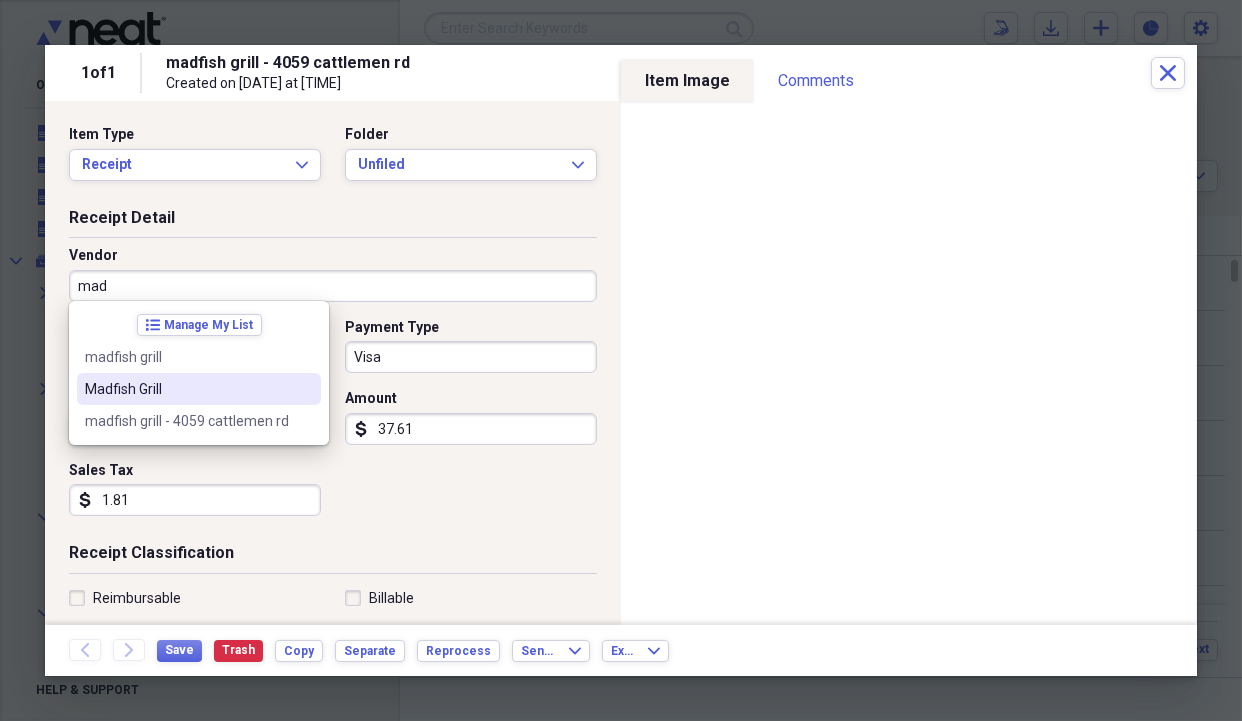 click on "Madfish Grill" at bounding box center (187, 389) 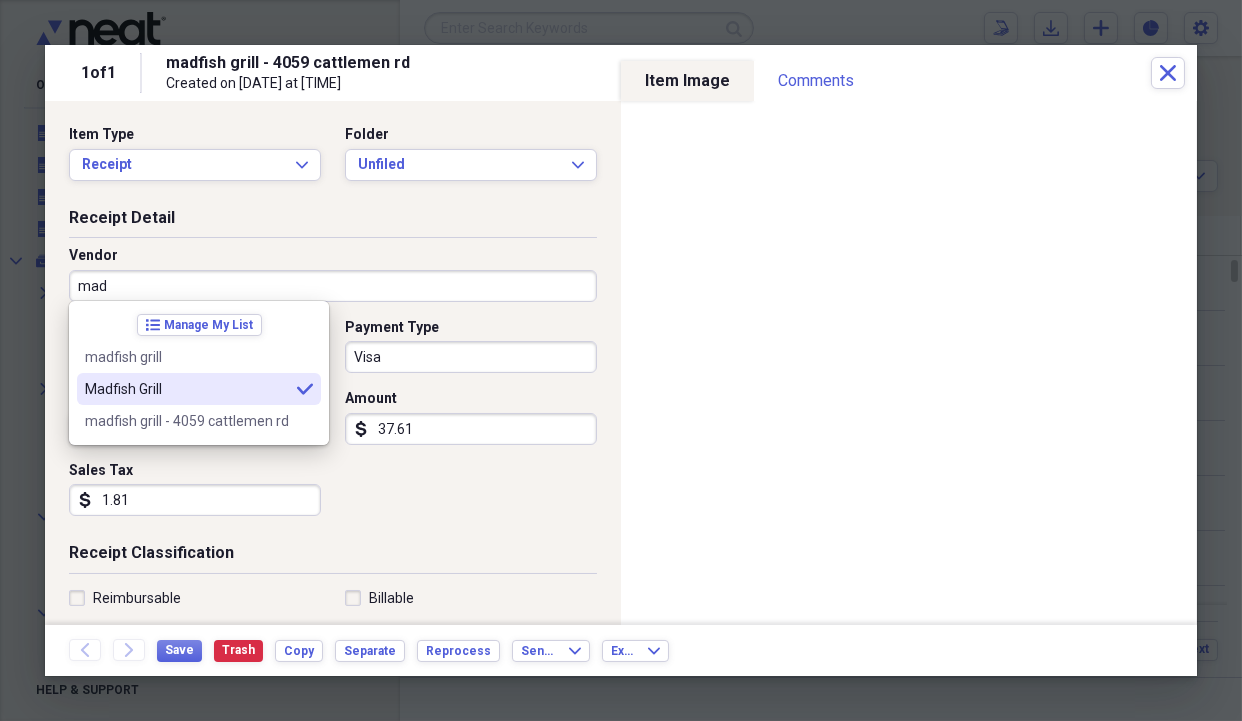 type on "Madfish Grill" 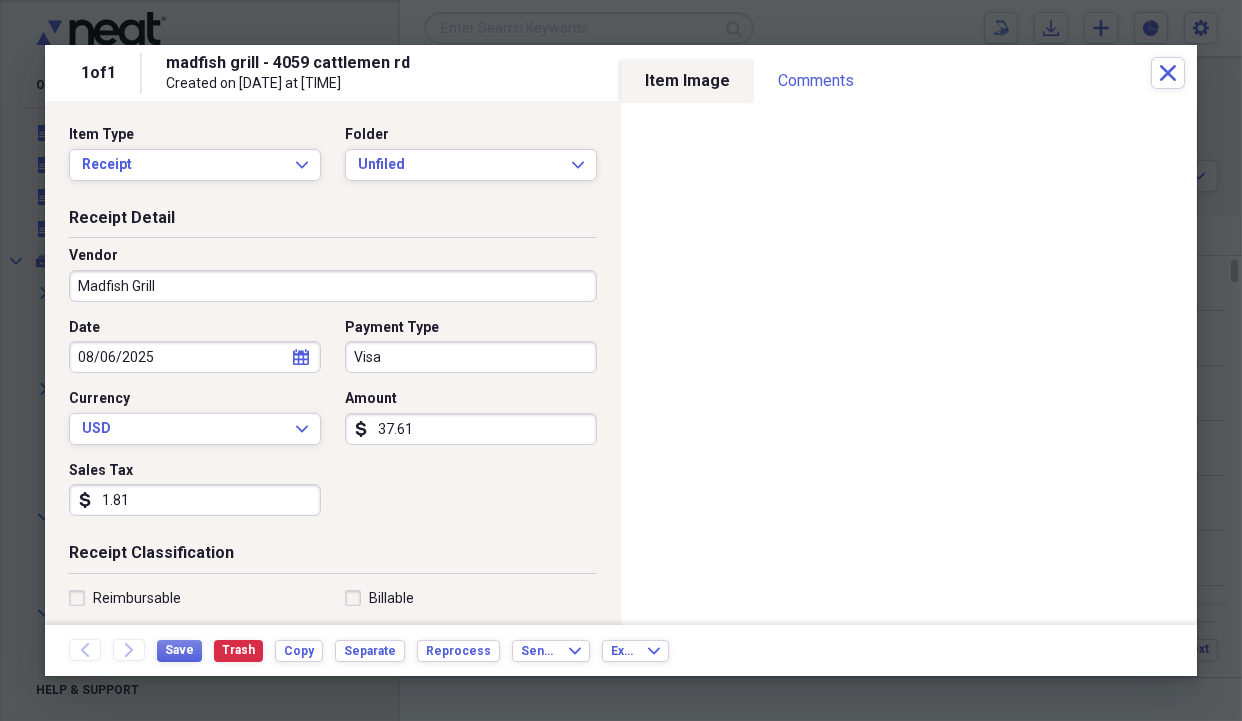type on "Meals/Restaurants" 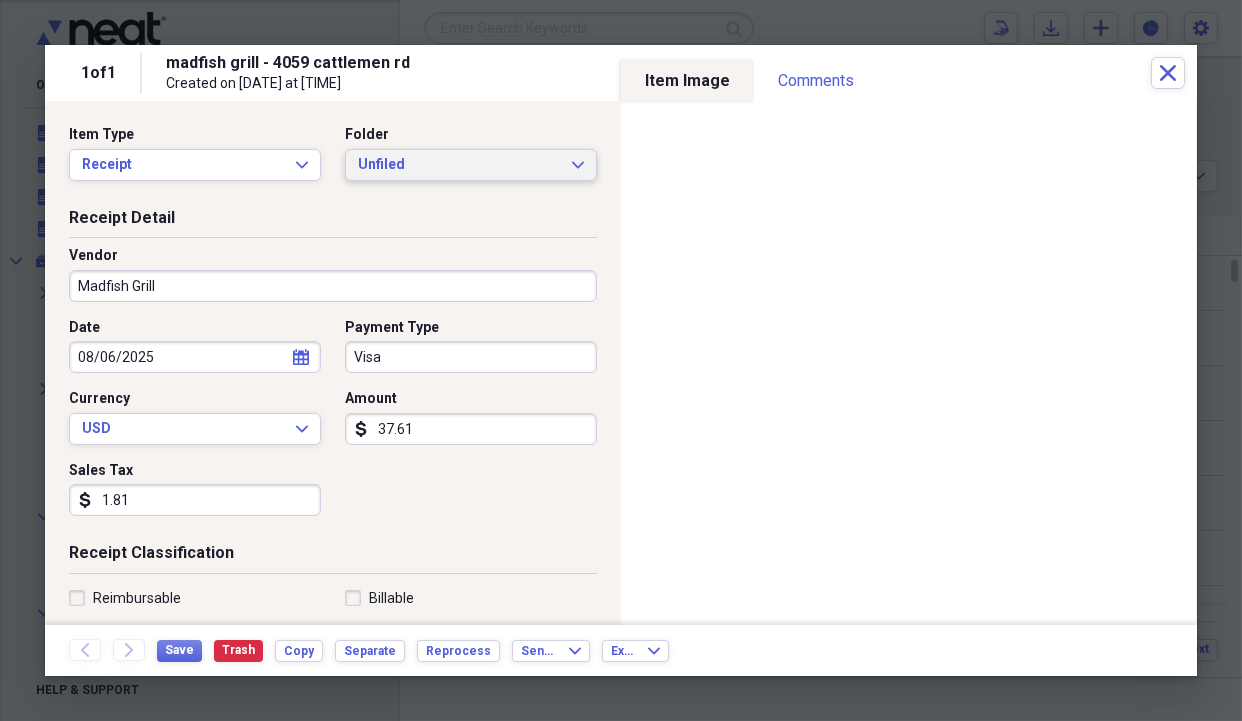 click on "Unfiled" at bounding box center [459, 165] 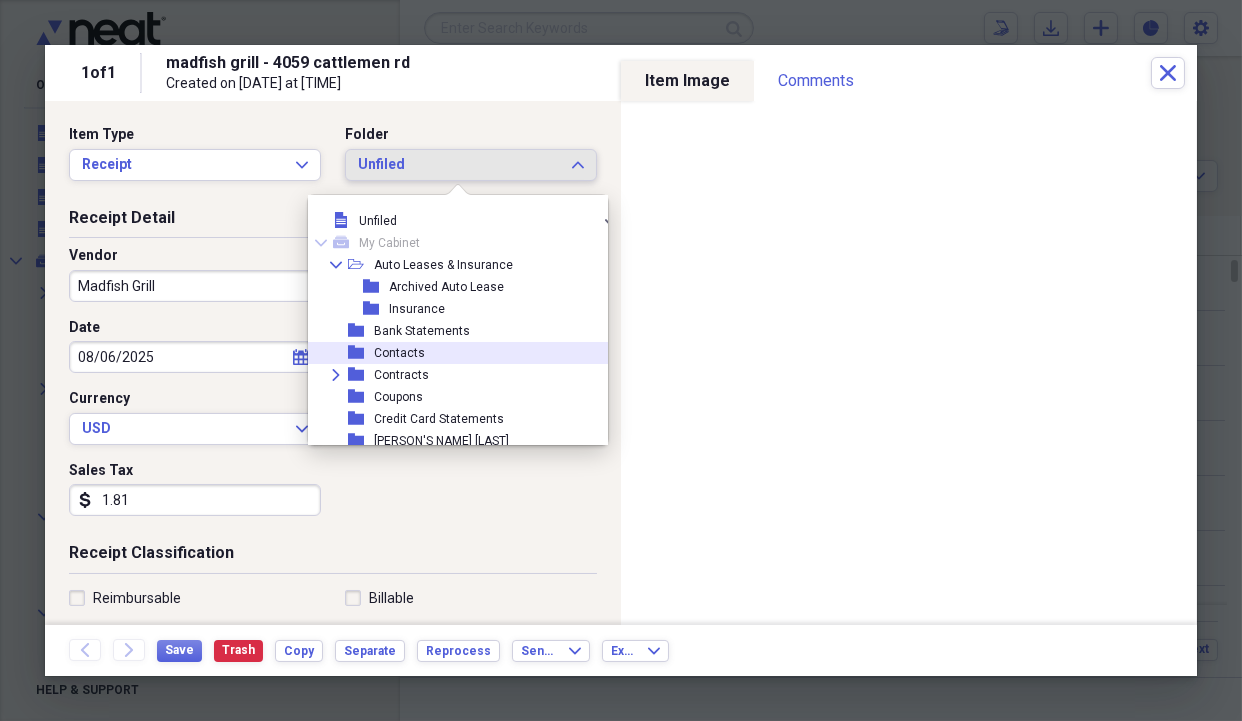 scroll, scrollTop: 400, scrollLeft: 0, axis: vertical 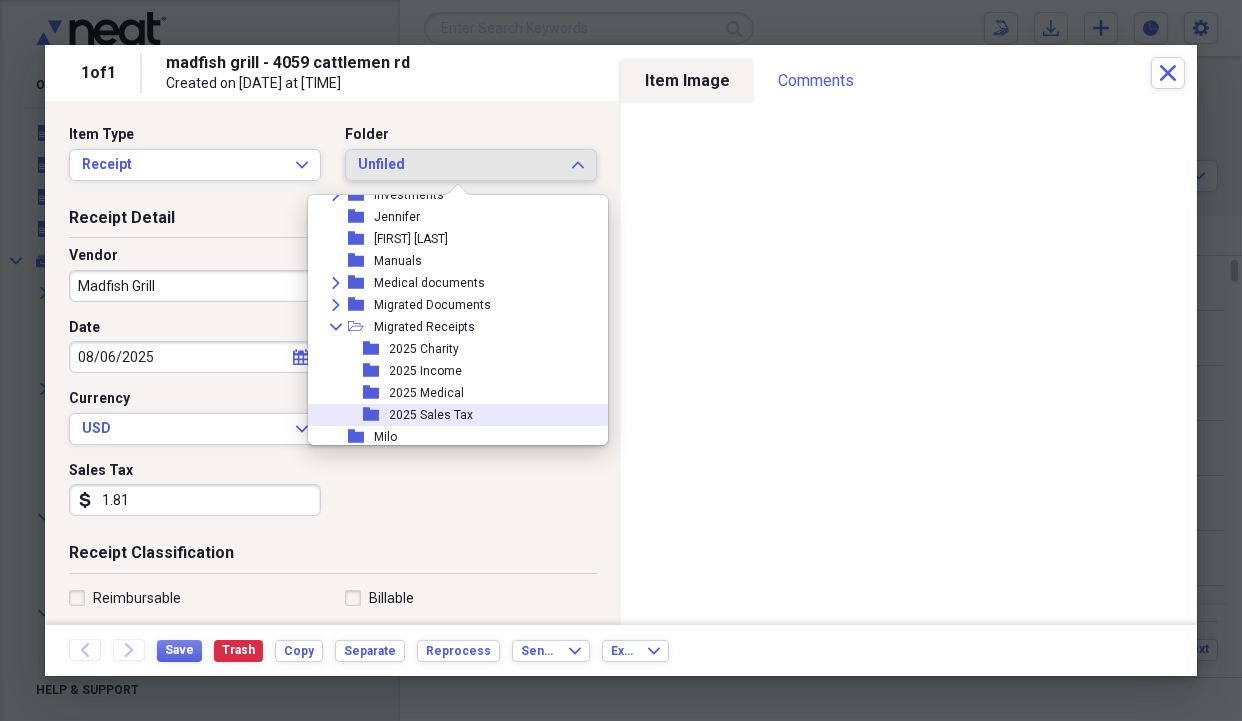 click on "2025 Sales Tax" at bounding box center [431, 415] 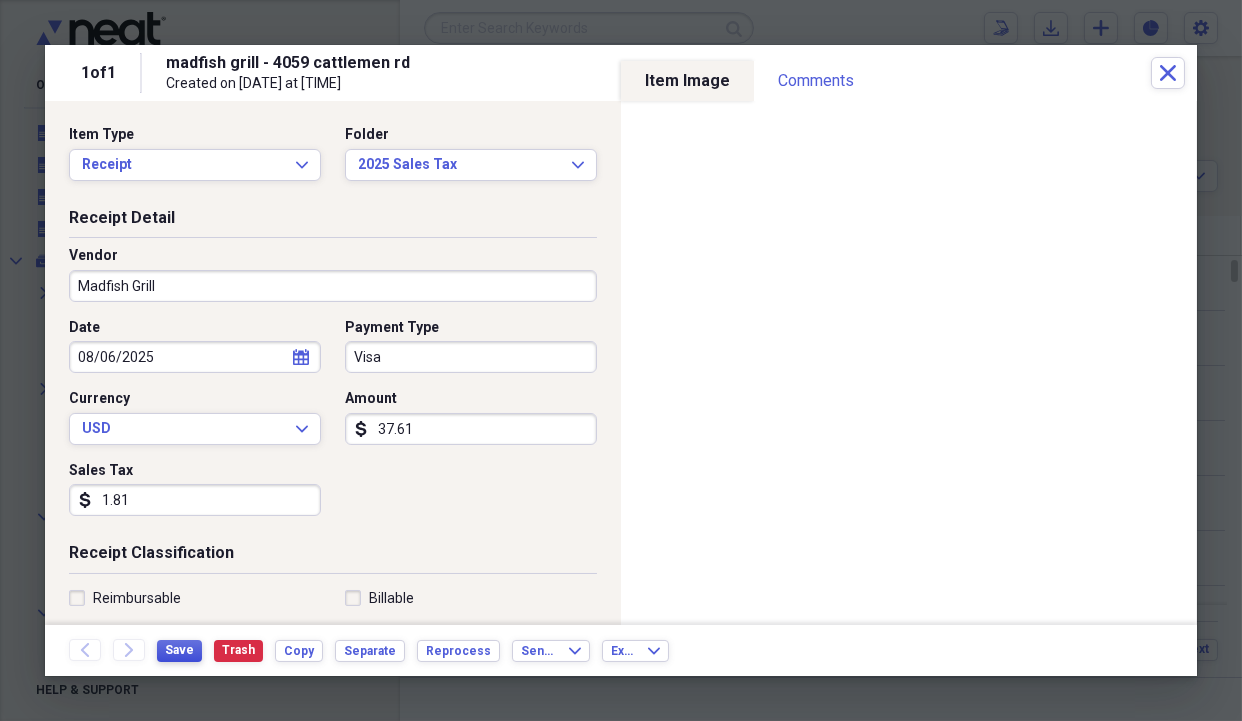 click on "Save" at bounding box center (179, 650) 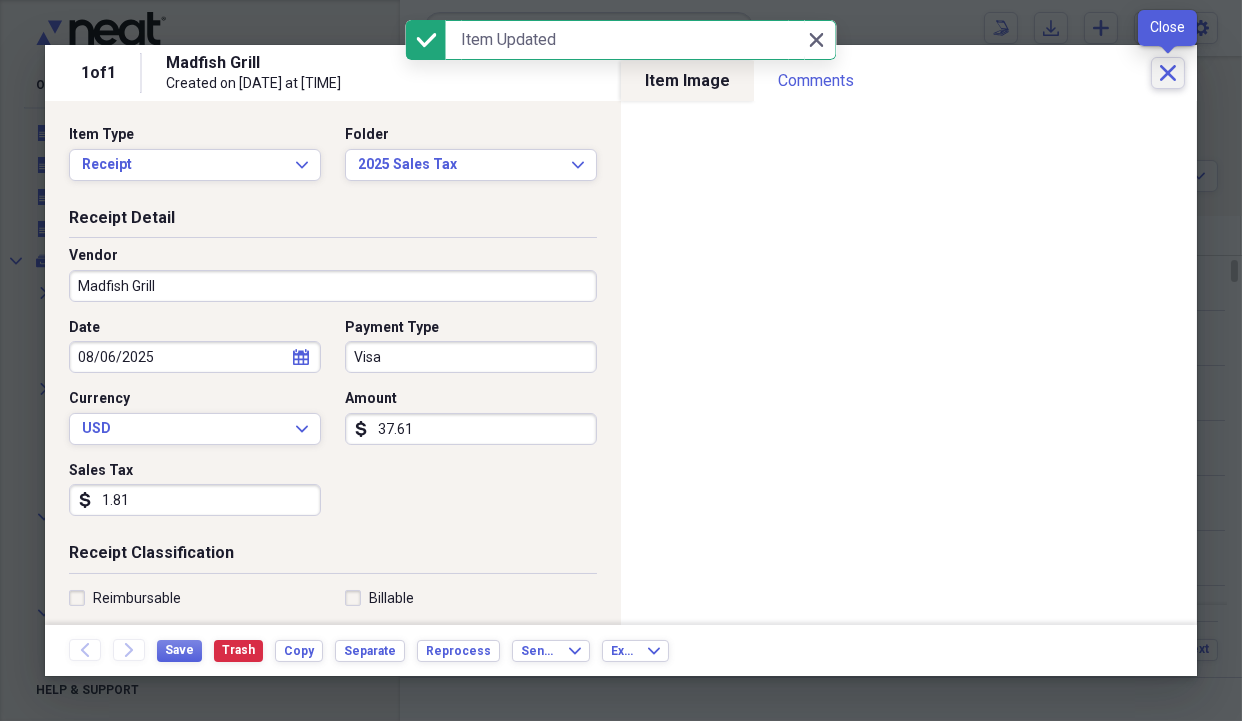 click on "Close" at bounding box center [1168, 73] 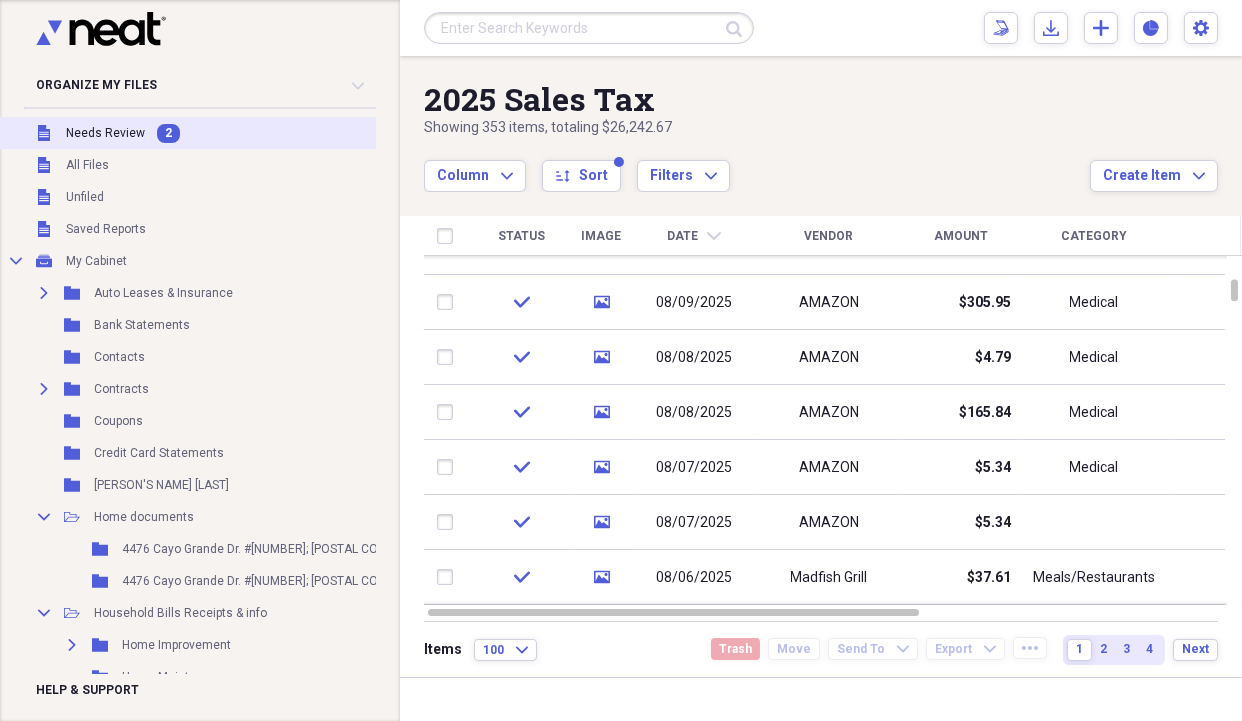 click on "Needs Review" at bounding box center (105, 133) 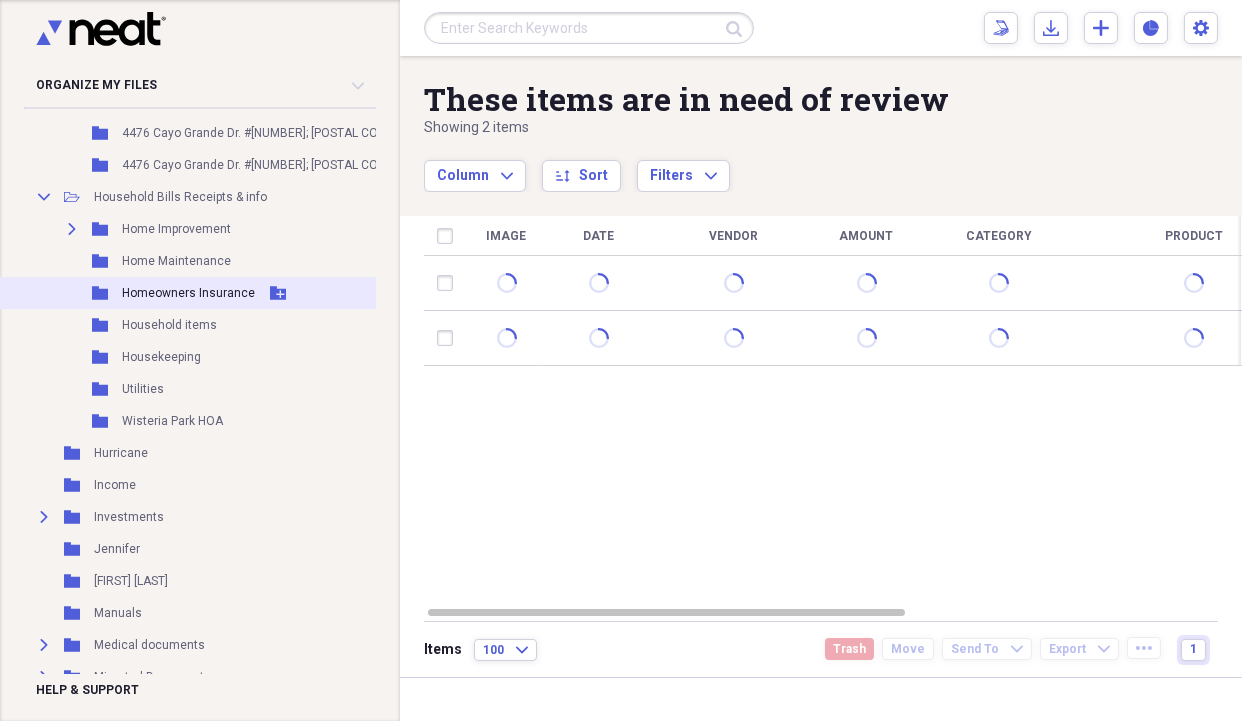 scroll, scrollTop: 400, scrollLeft: 0, axis: vertical 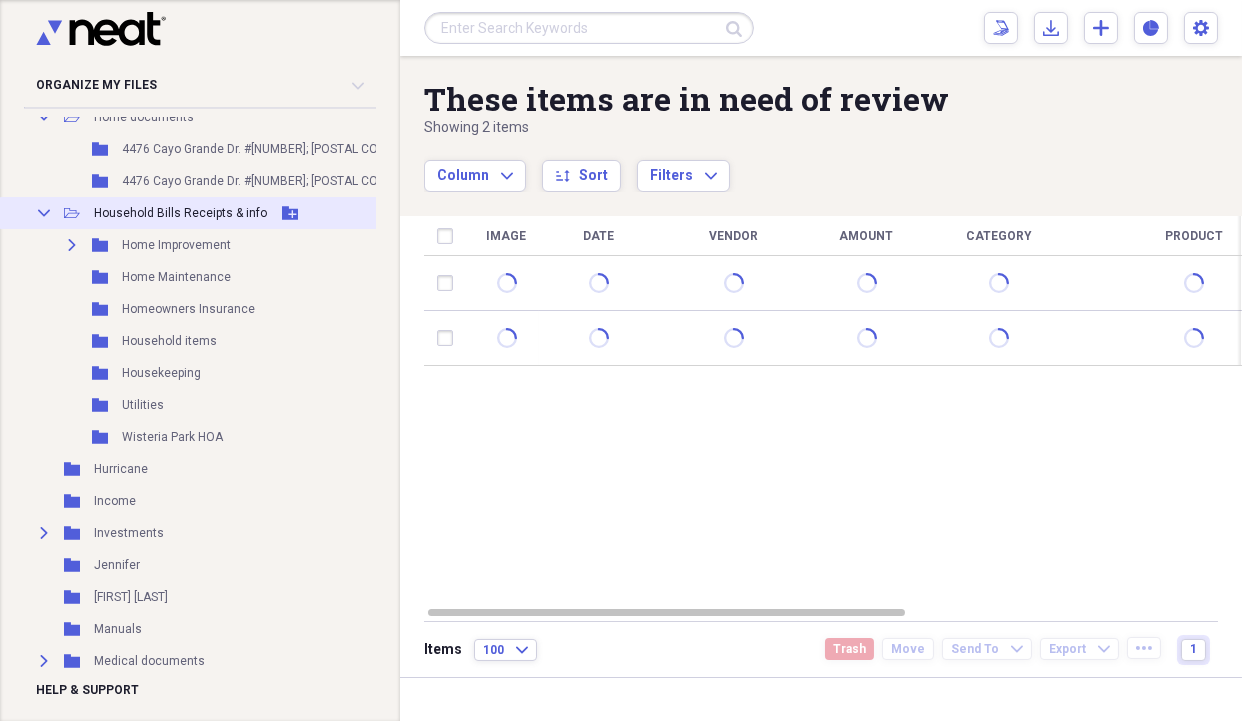click on "Collapse" 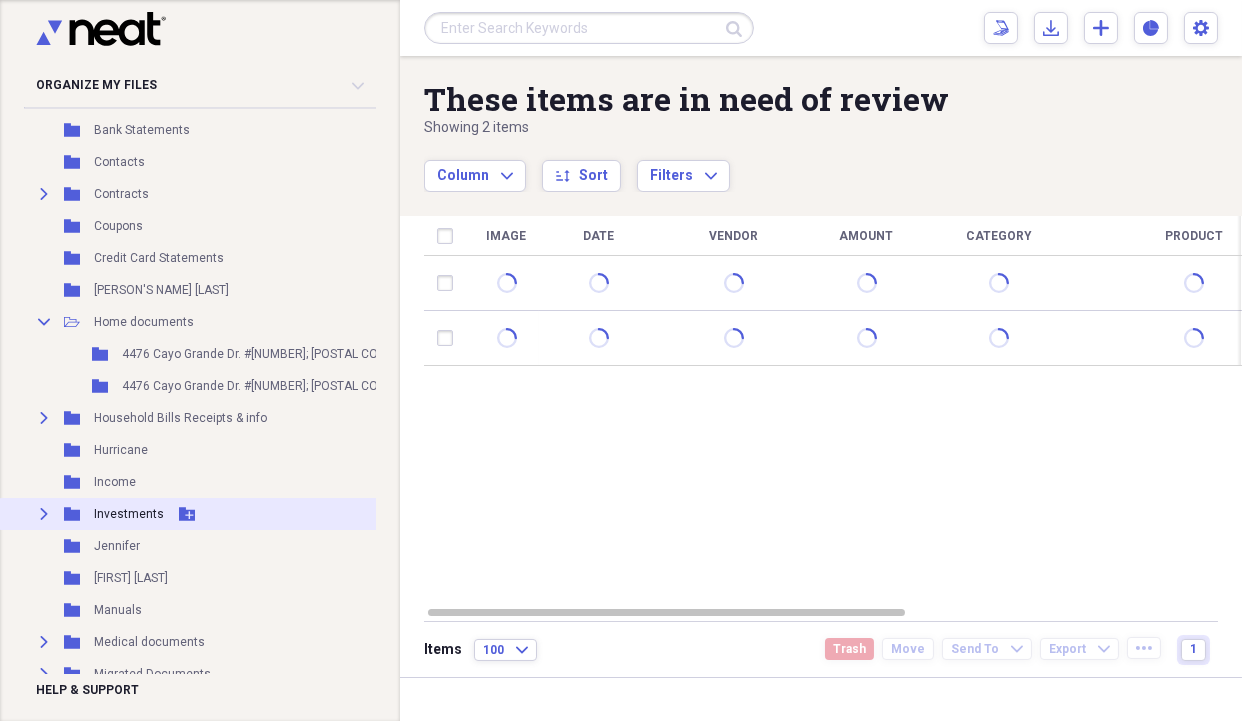 scroll, scrollTop: 100, scrollLeft: 0, axis: vertical 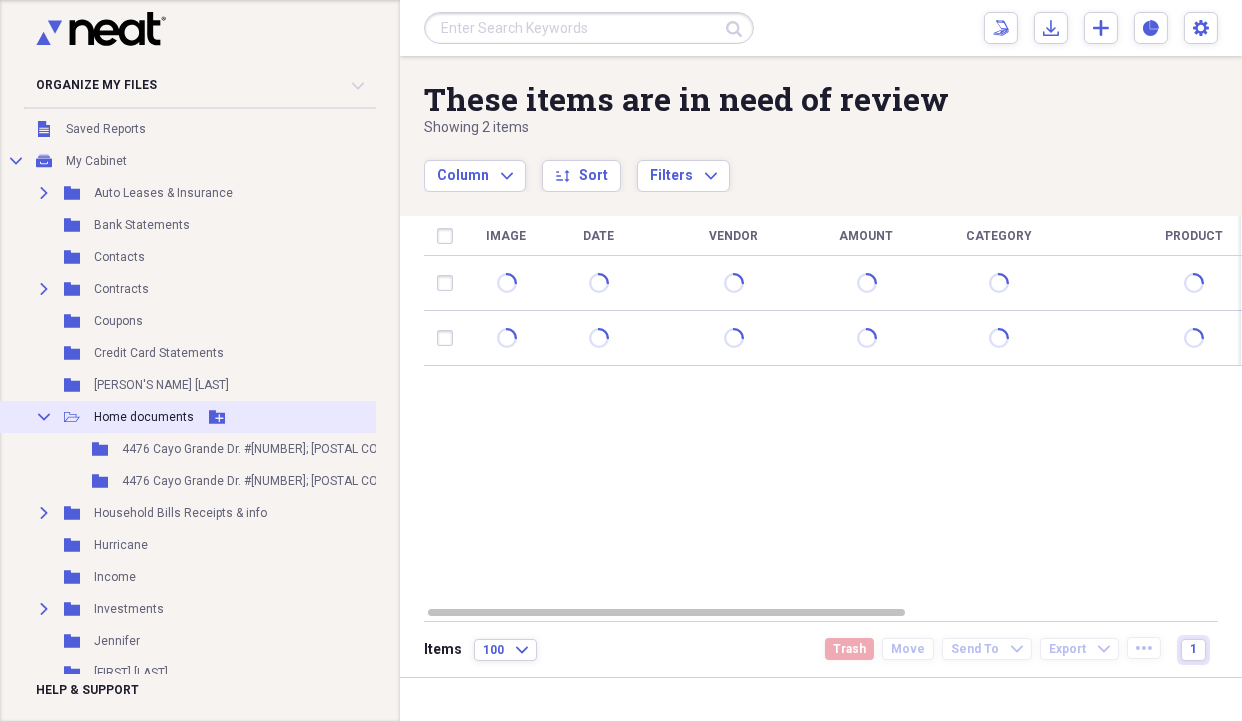 click on "Collapse" 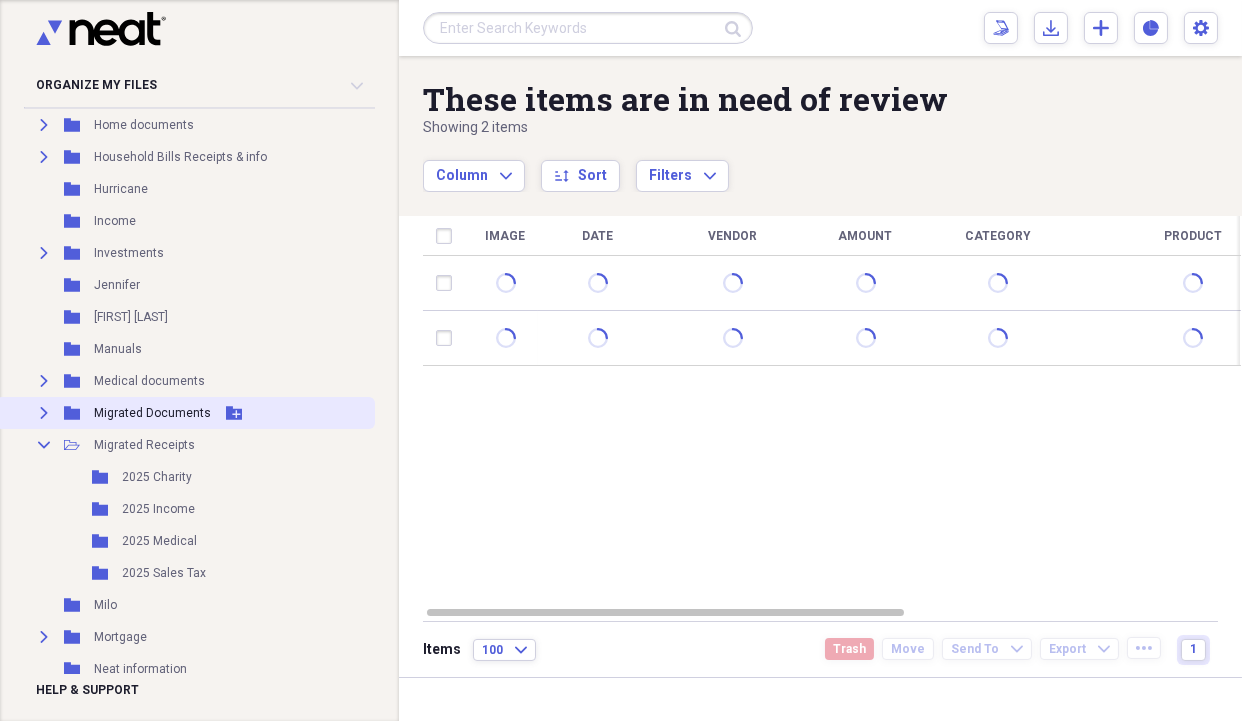 scroll, scrollTop: 400, scrollLeft: 0, axis: vertical 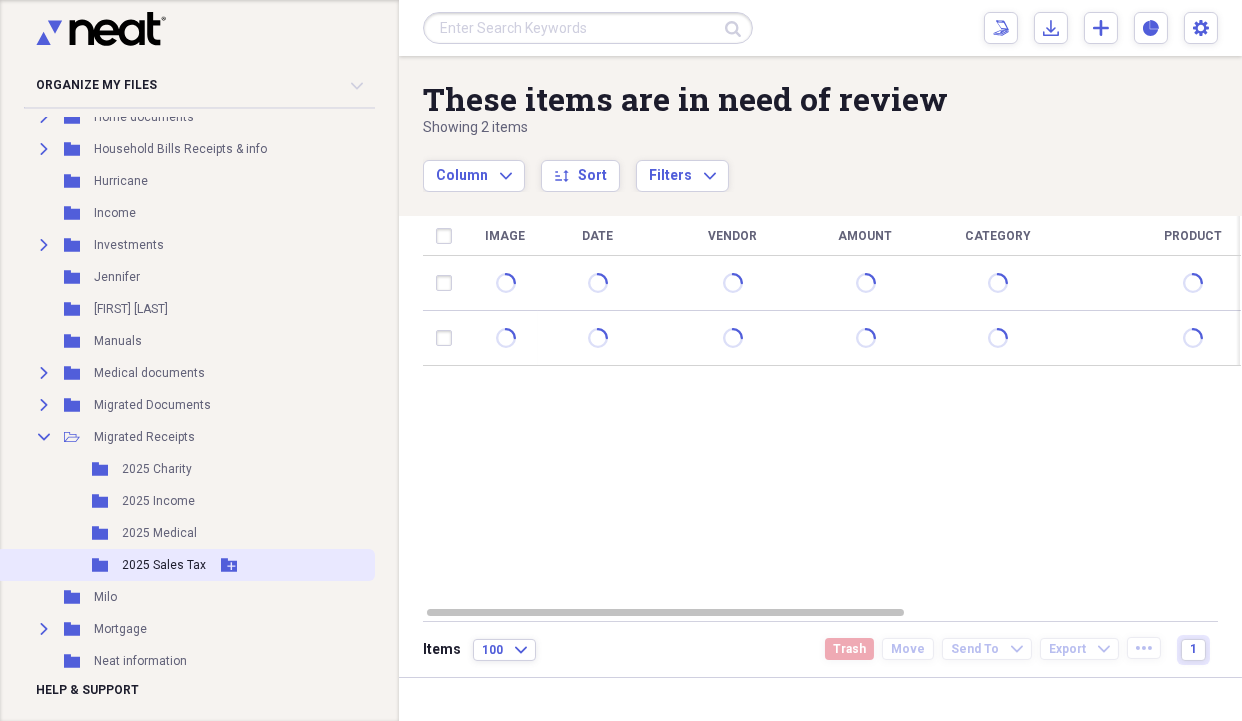 click on "2025 Sales Tax" at bounding box center [164, 565] 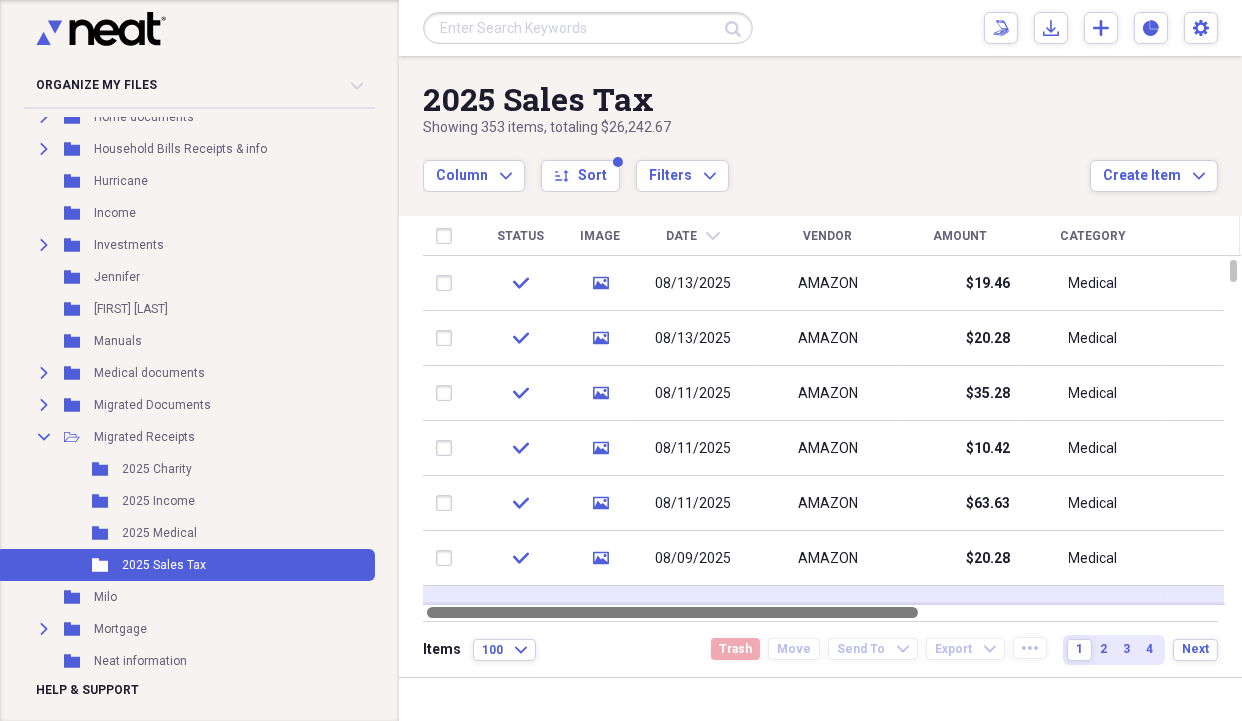 drag, startPoint x: 886, startPoint y: 611, endPoint x: 648, endPoint y: 587, distance: 239.20702 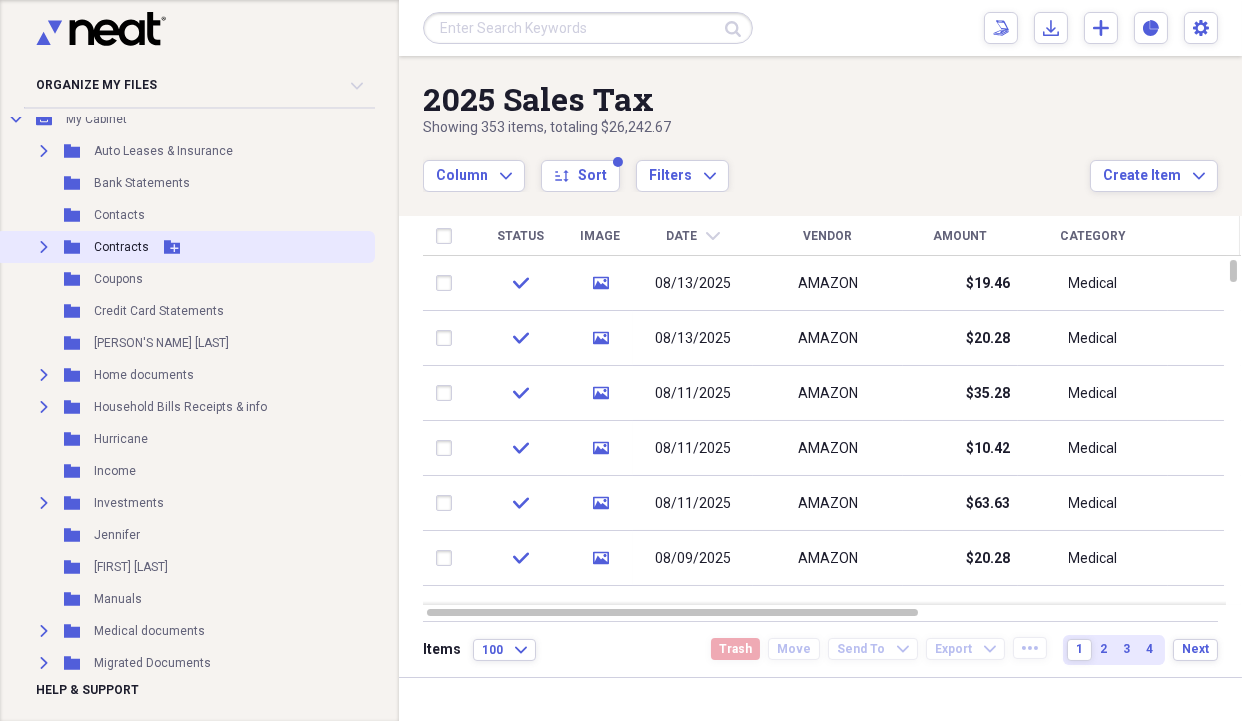 scroll, scrollTop: 0, scrollLeft: 0, axis: both 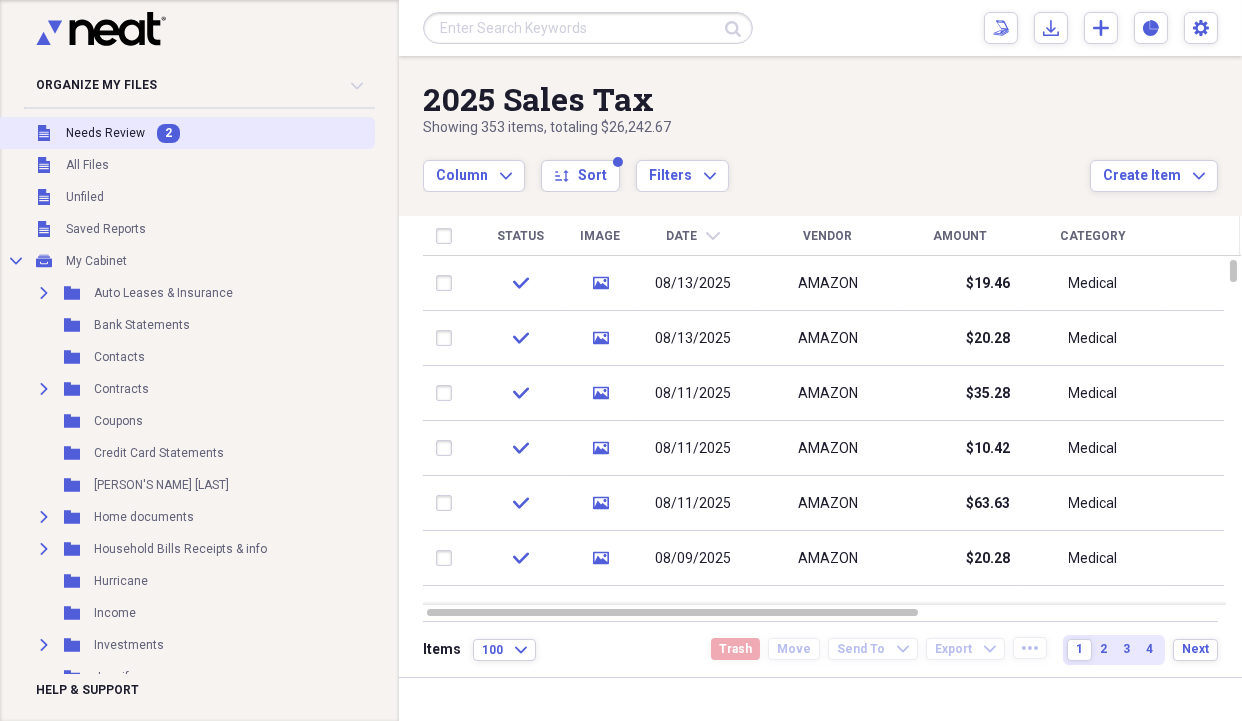 click on "Needs Review" at bounding box center (105, 133) 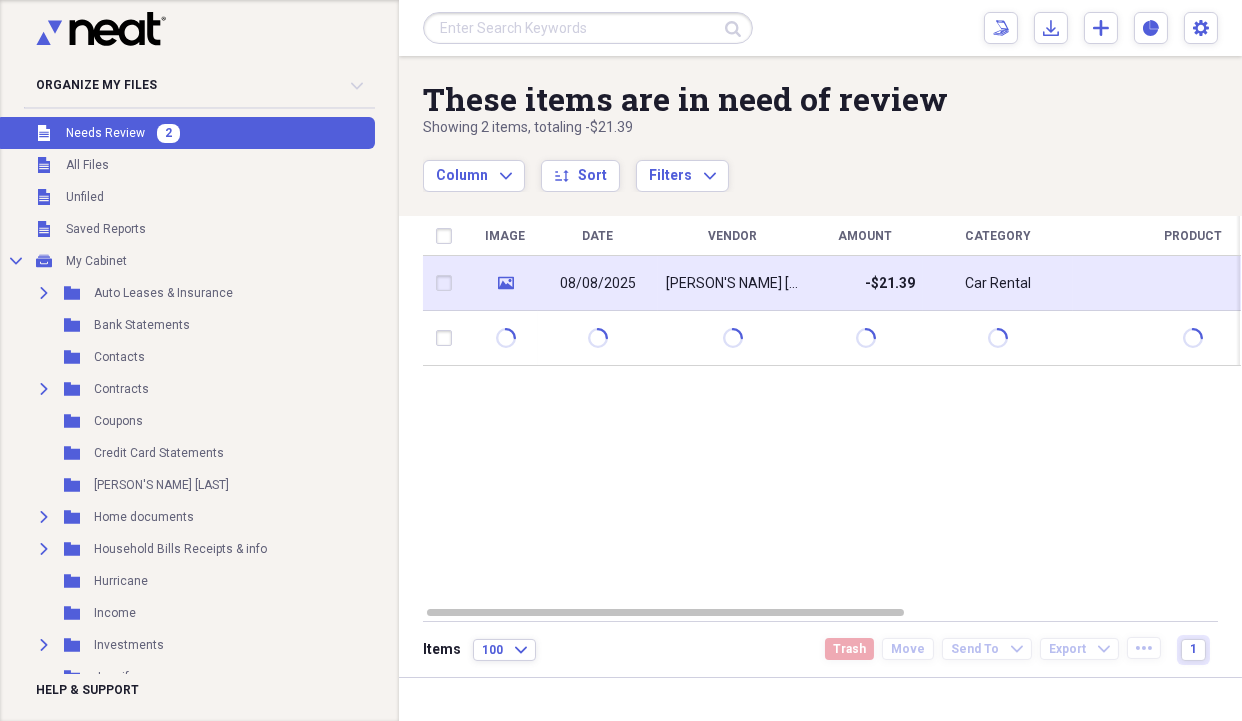 click on "media" at bounding box center [505, 283] 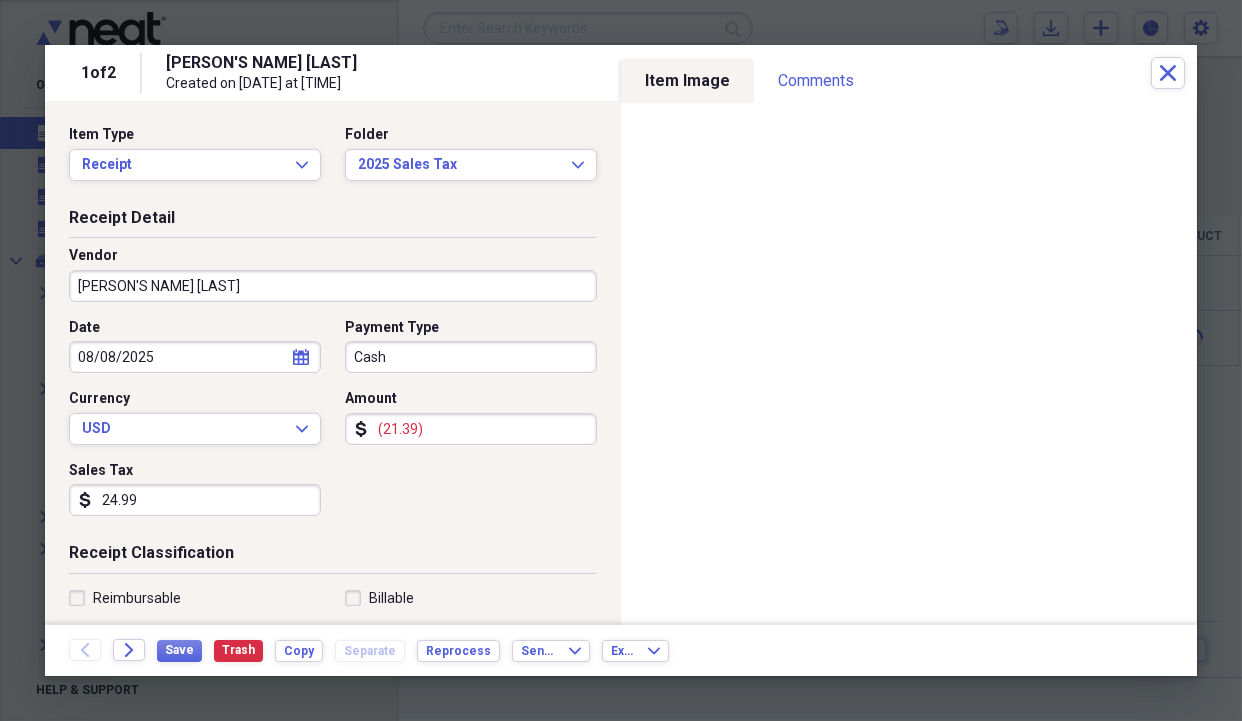click on "[PERSON'S NAME] [LAST]" at bounding box center (333, 286) 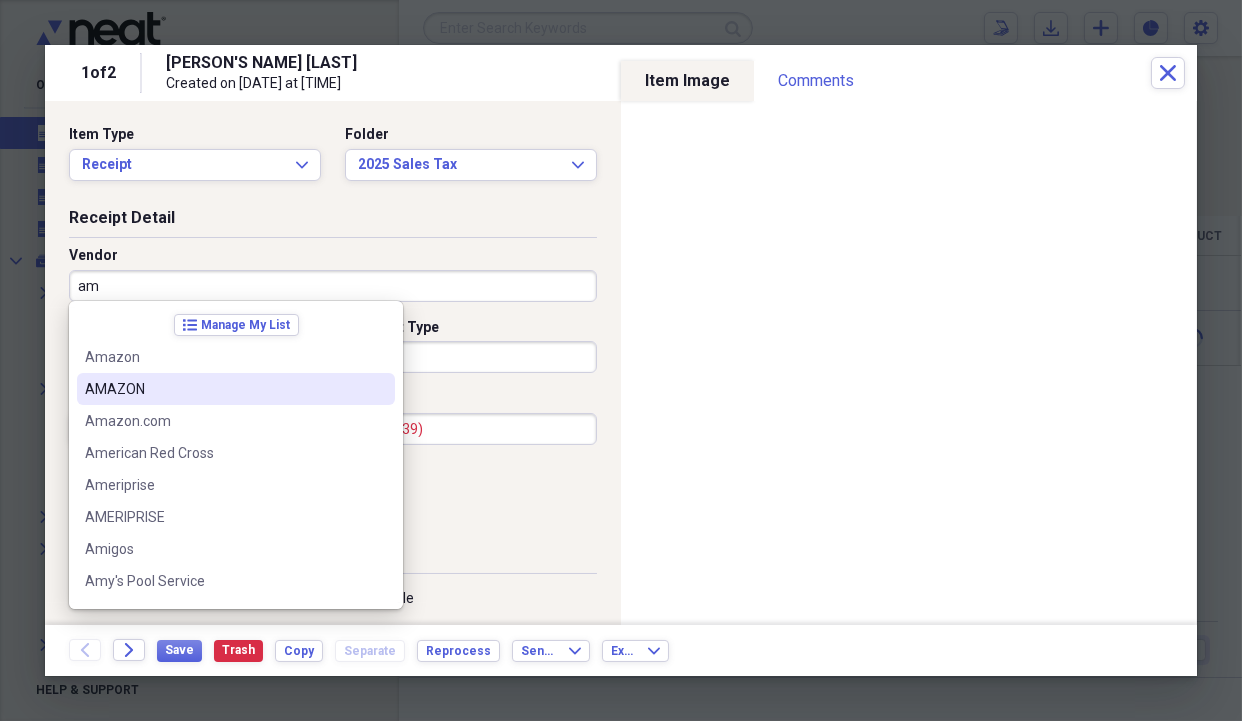 click on "AMAZON" at bounding box center (224, 389) 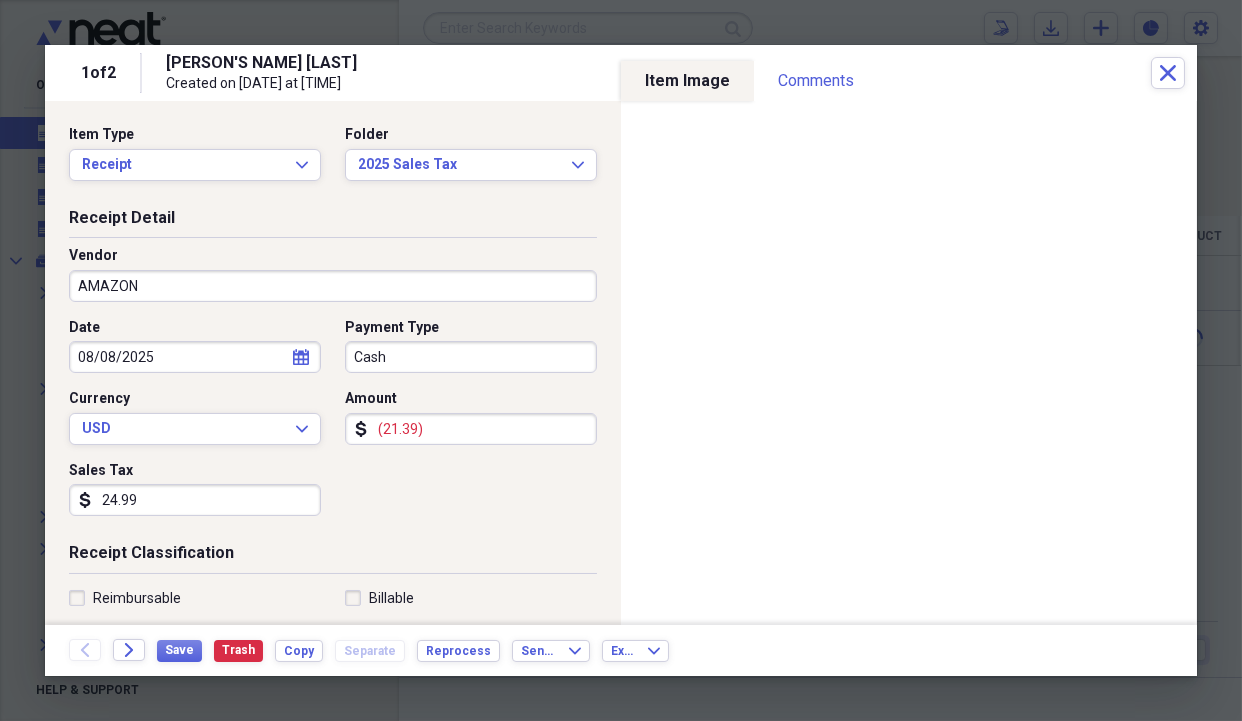 type on "Medical" 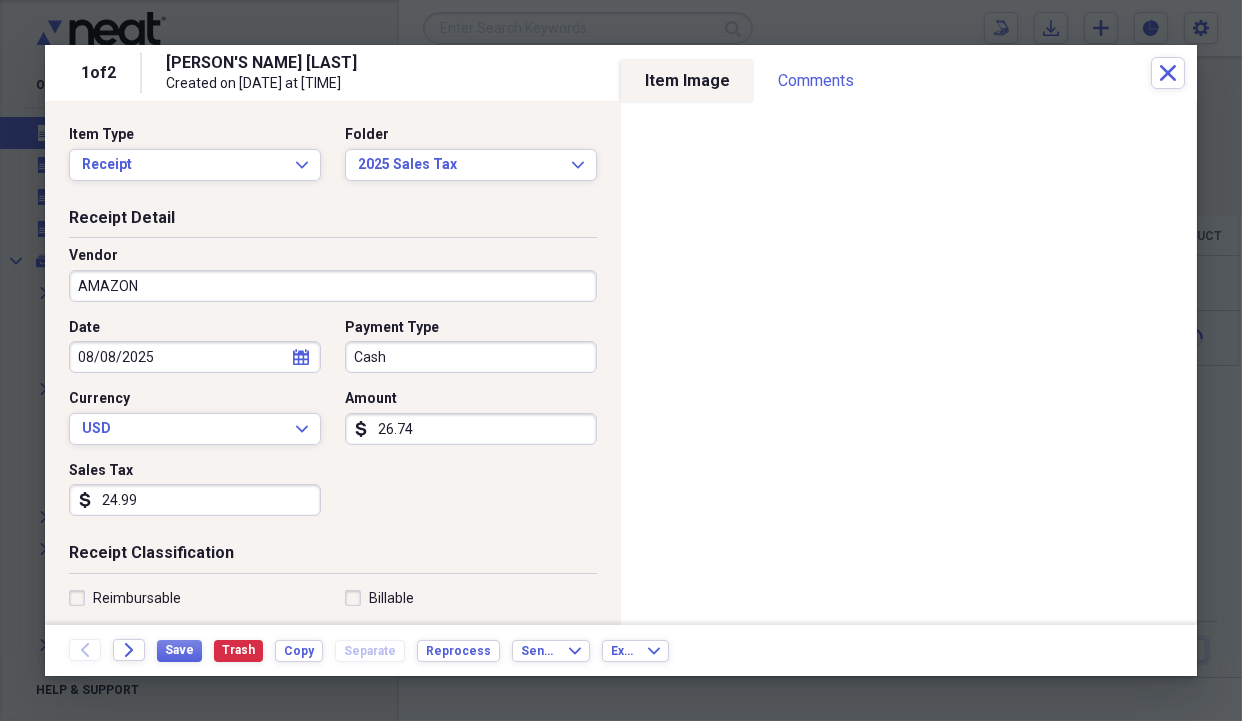 type on "26.74" 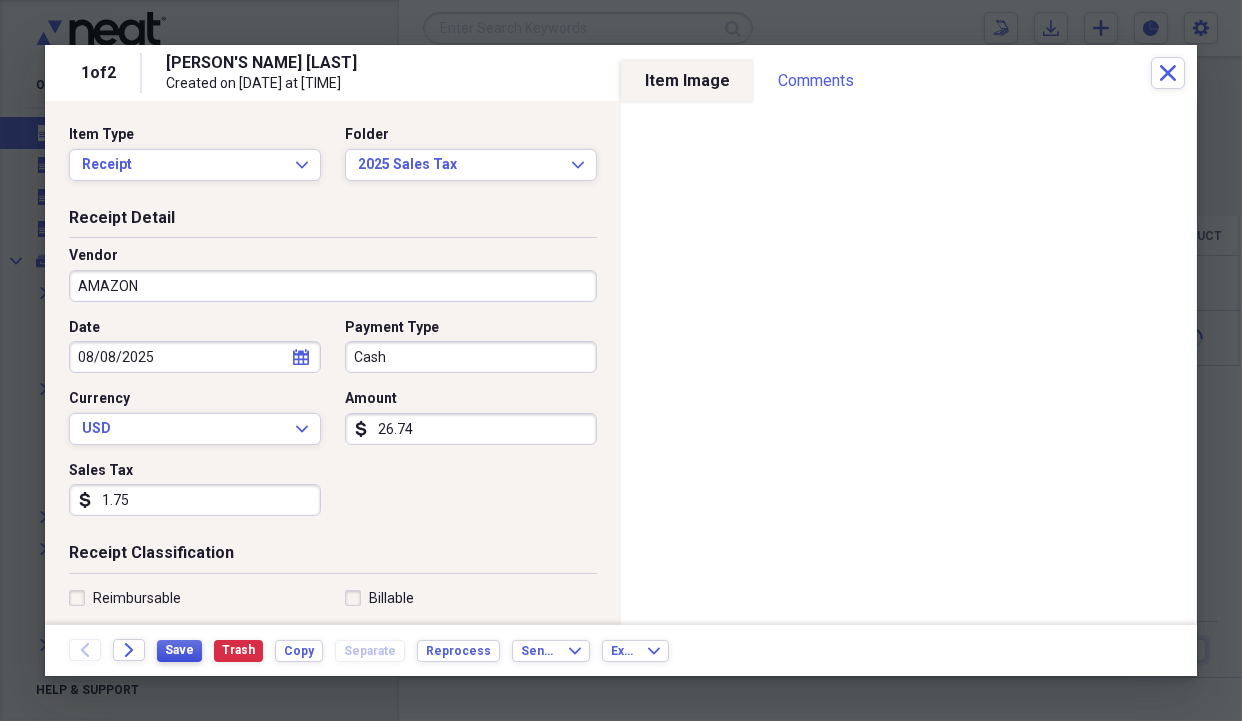 type on "1.75" 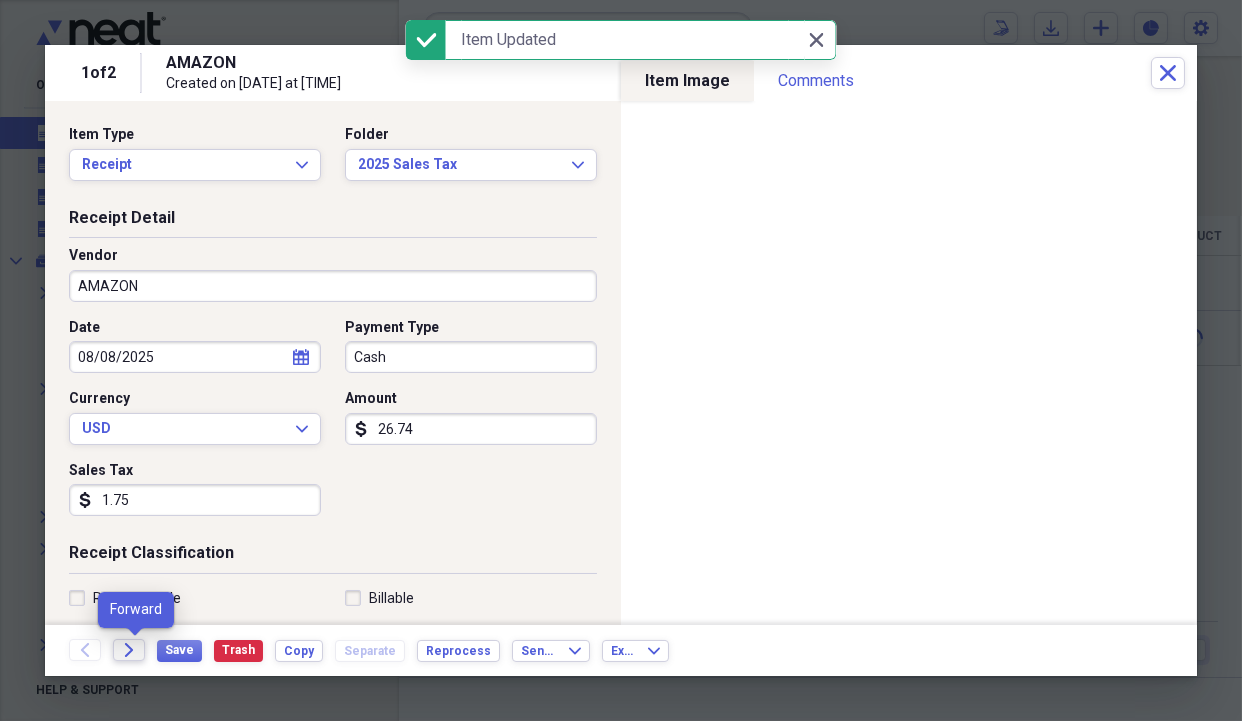 click on "Forward" 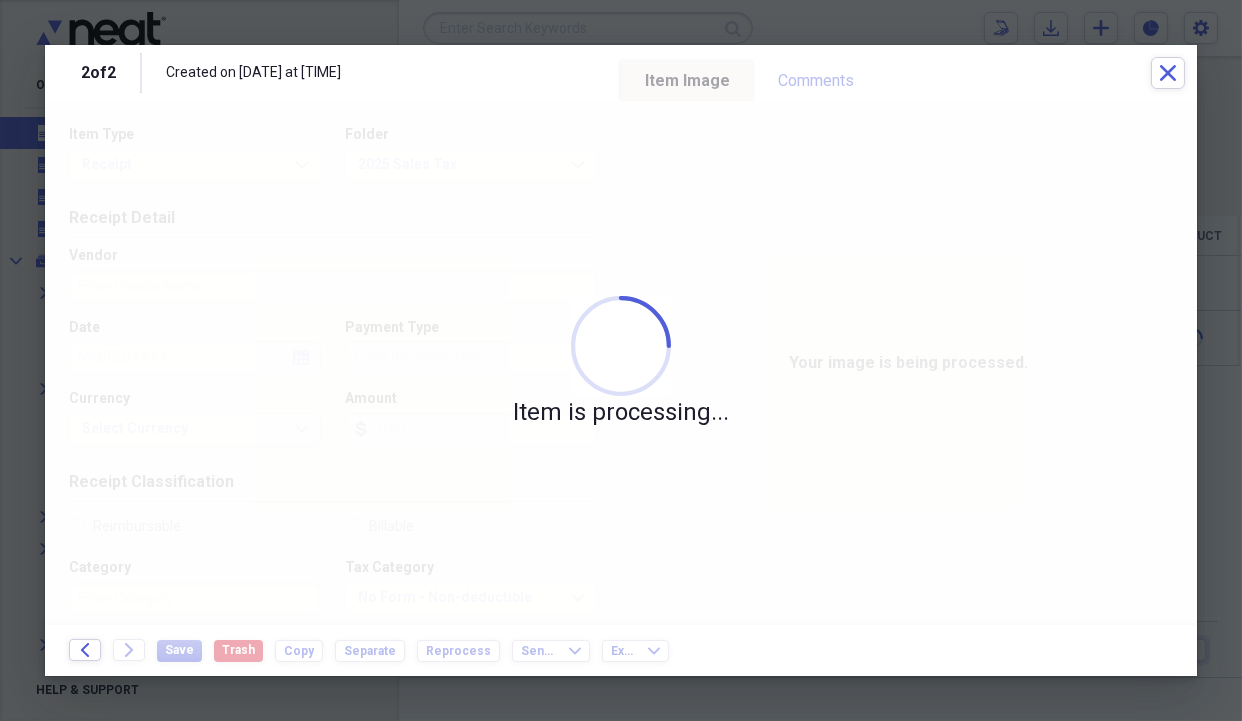 type on "[PERSON'S NAME] [LAST]" 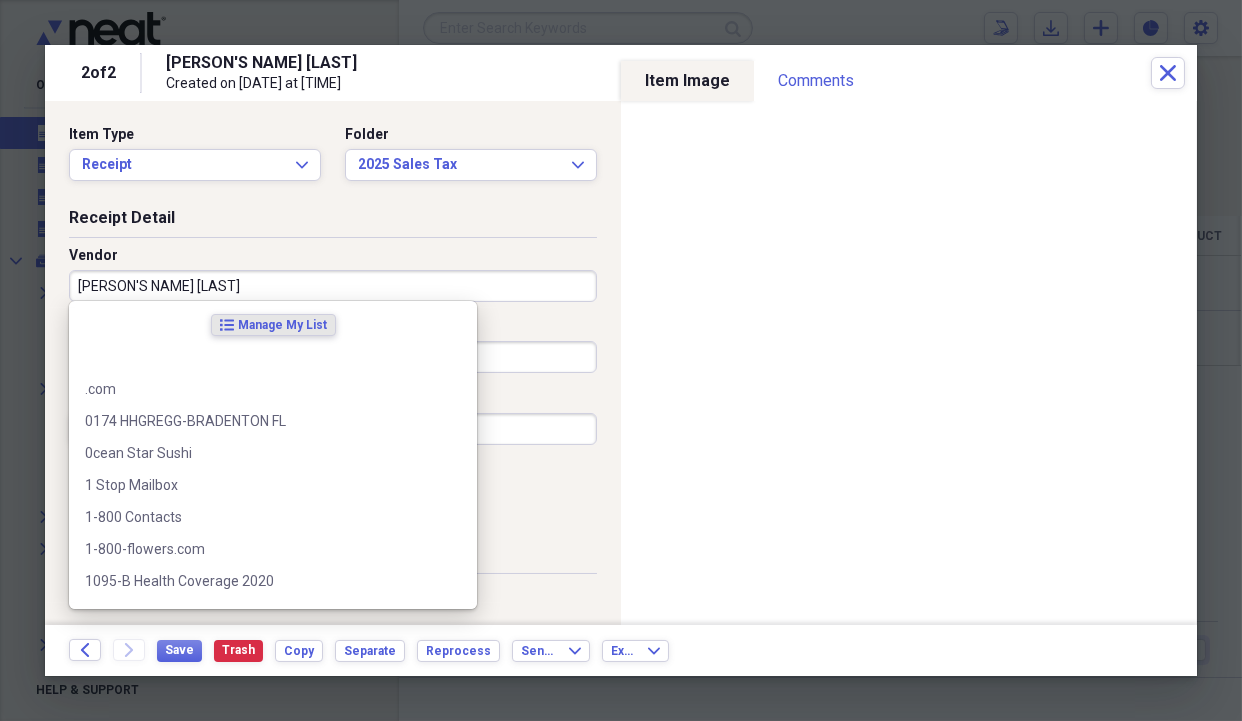 click on "[PERSON'S NAME] [LAST]" at bounding box center [333, 286] 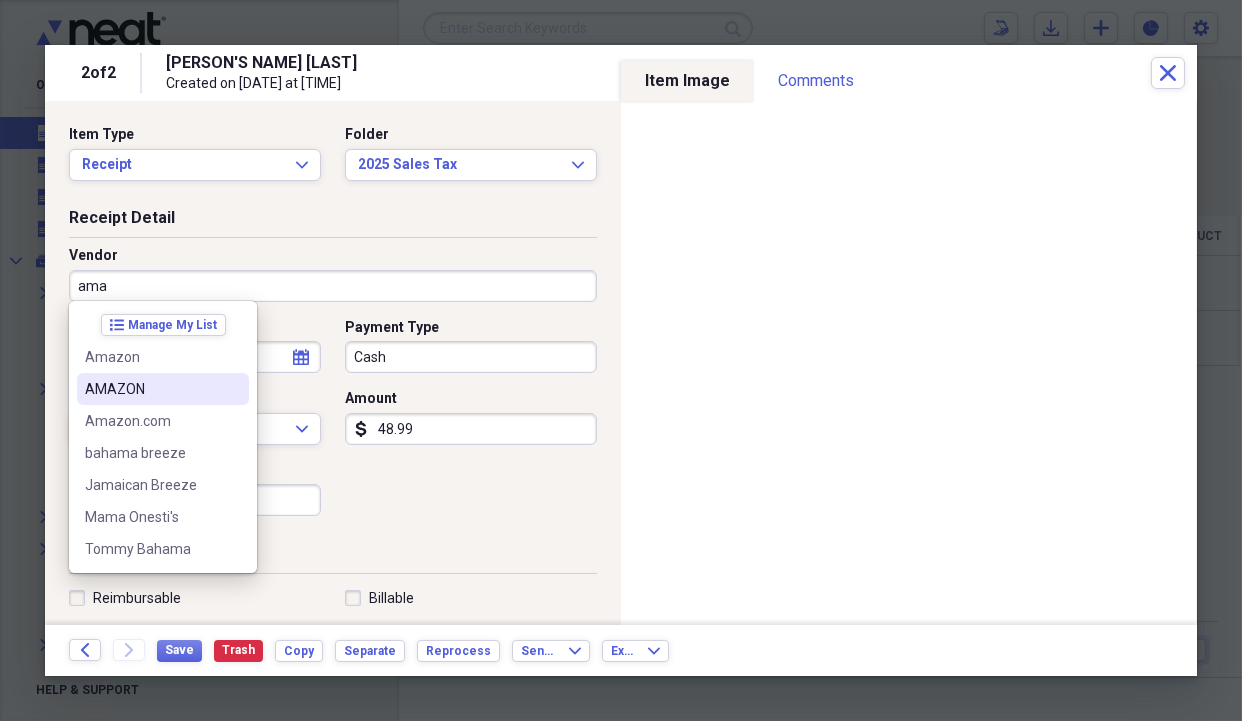 click on "AMAZON" at bounding box center [151, 389] 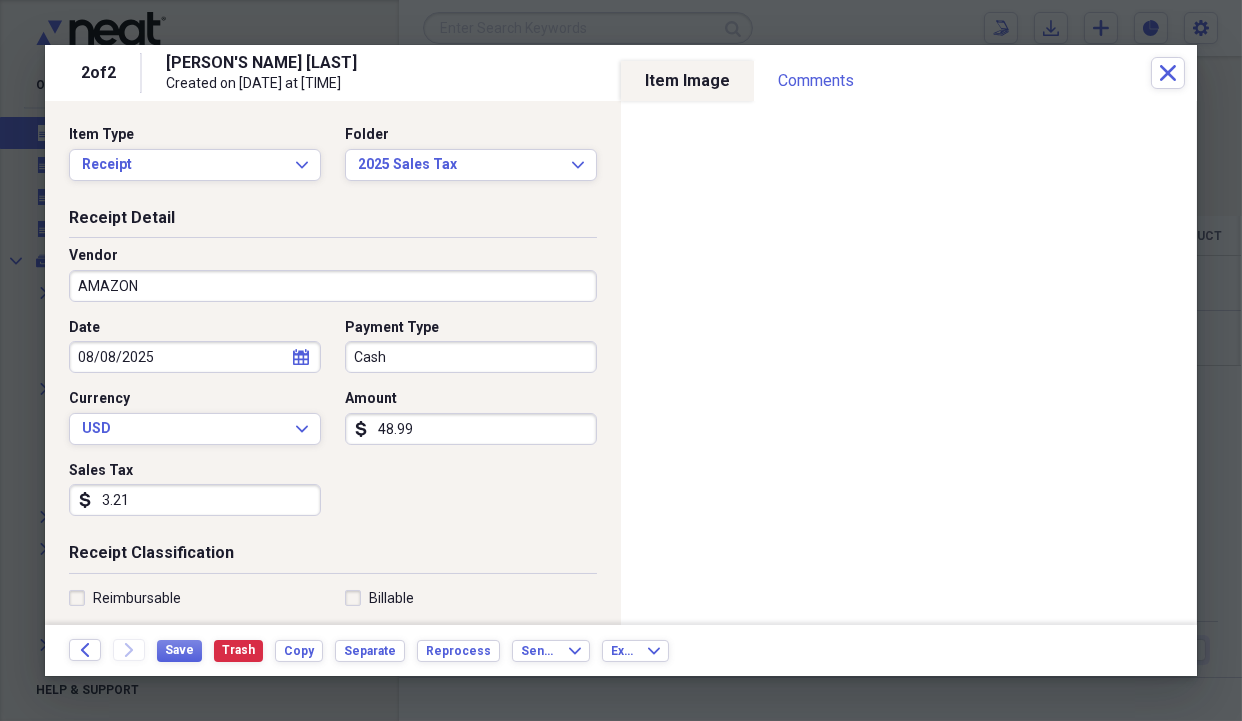 type on "Medical" 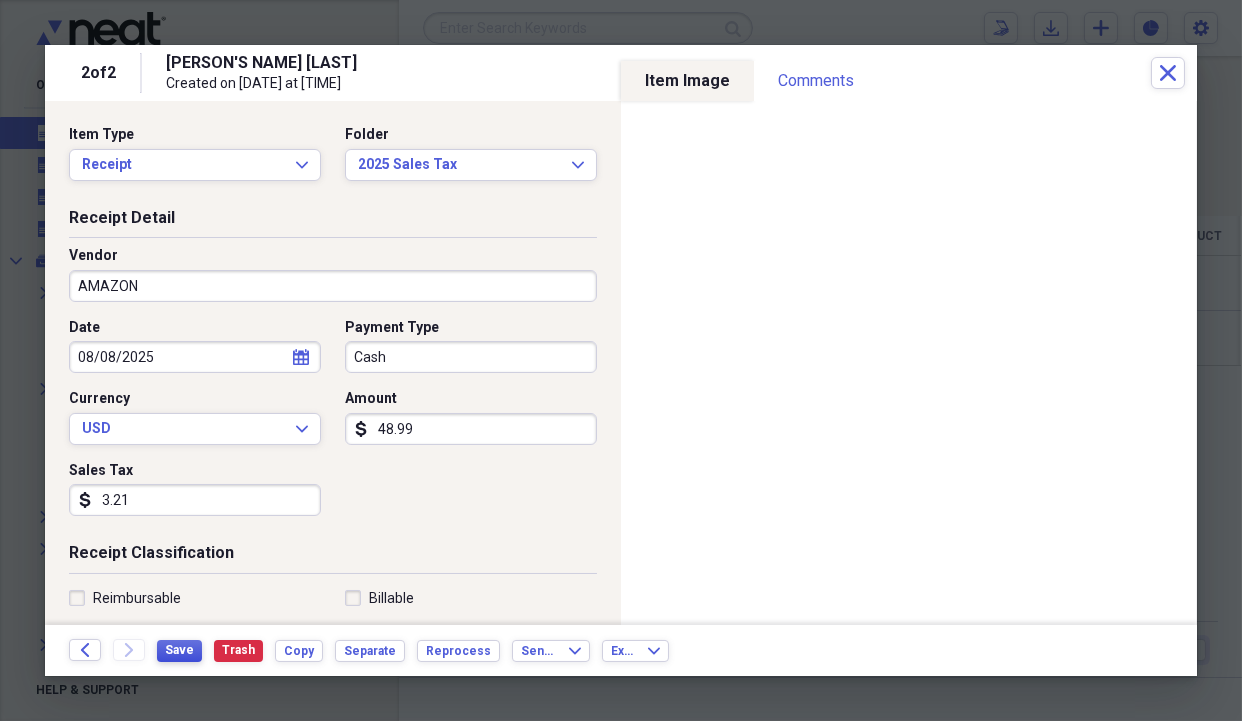 click on "Save" at bounding box center (179, 650) 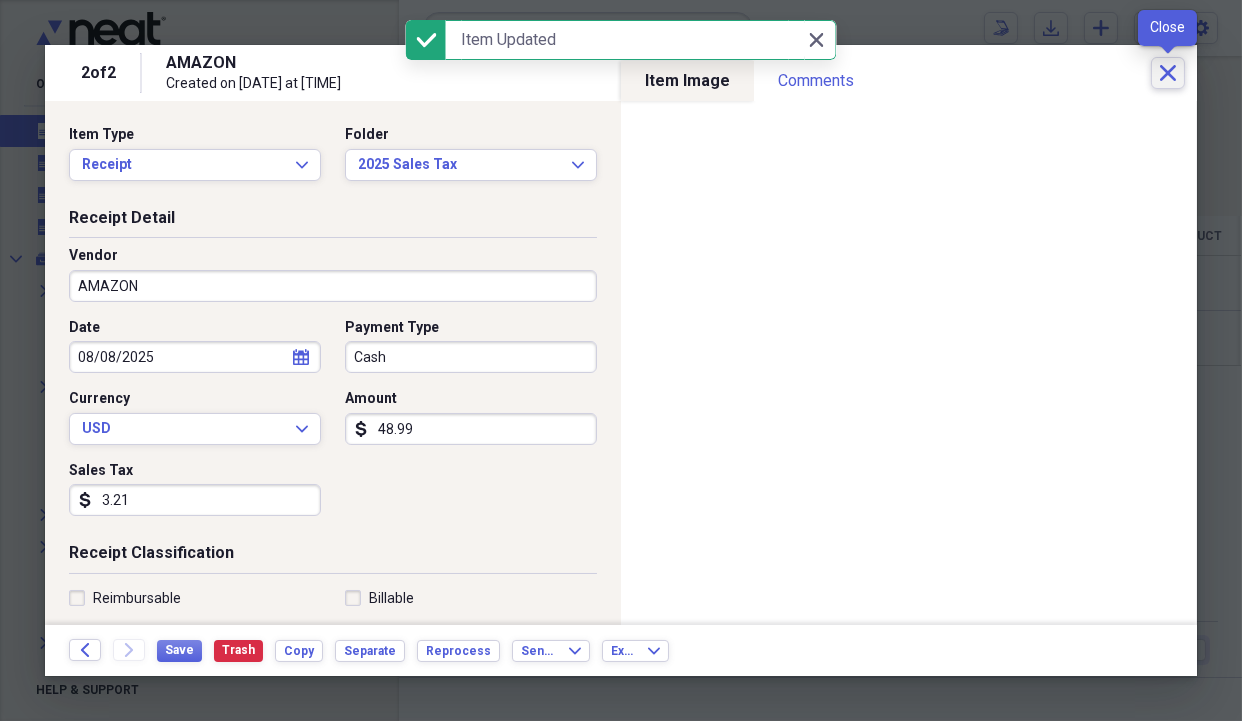 click 